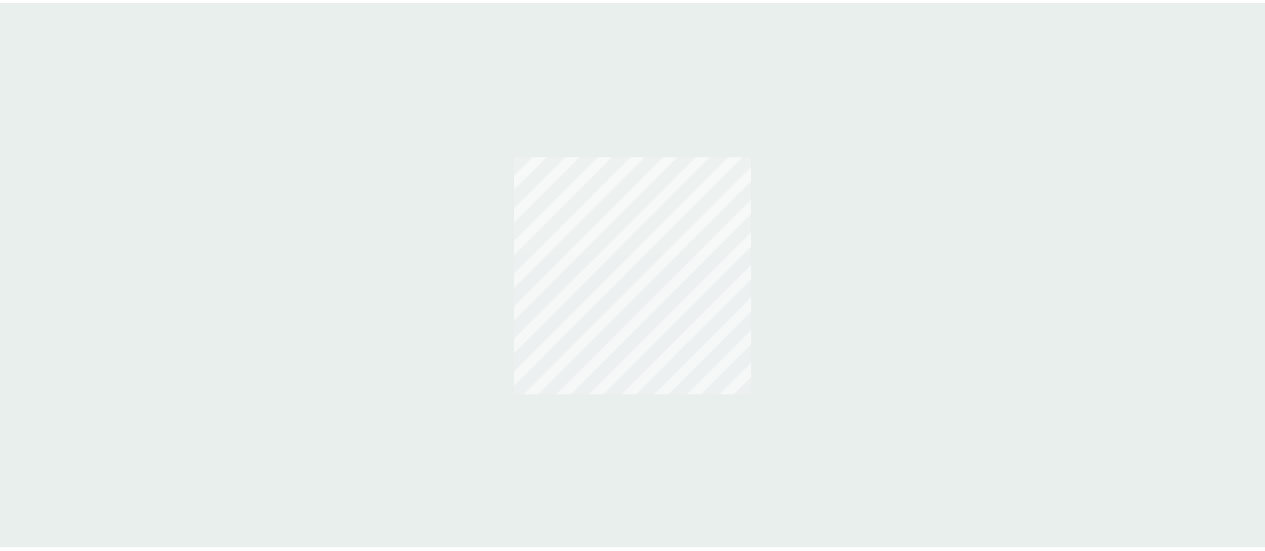 scroll, scrollTop: 0, scrollLeft: 0, axis: both 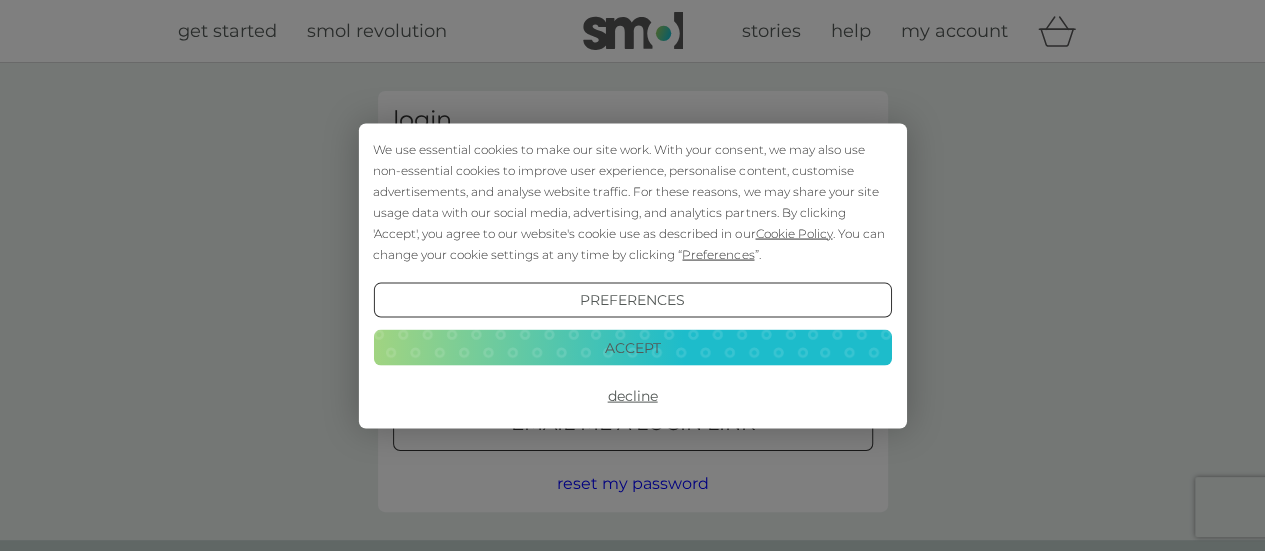 type on "[EMAIL_ADDRESS][DOMAIN_NAME]" 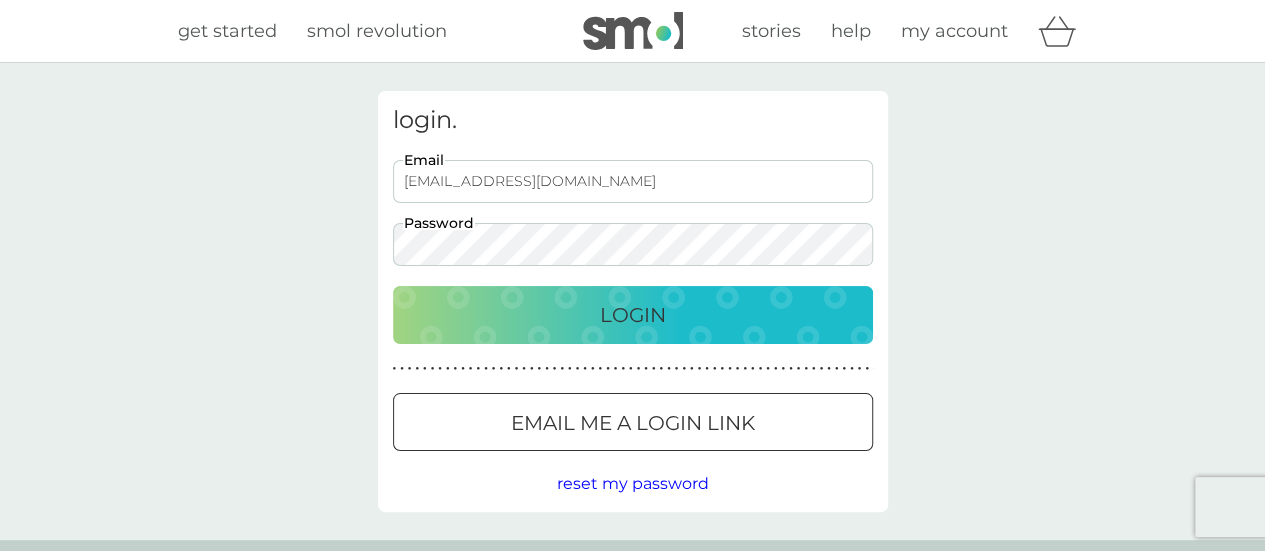 click on "Login" at bounding box center (633, 315) 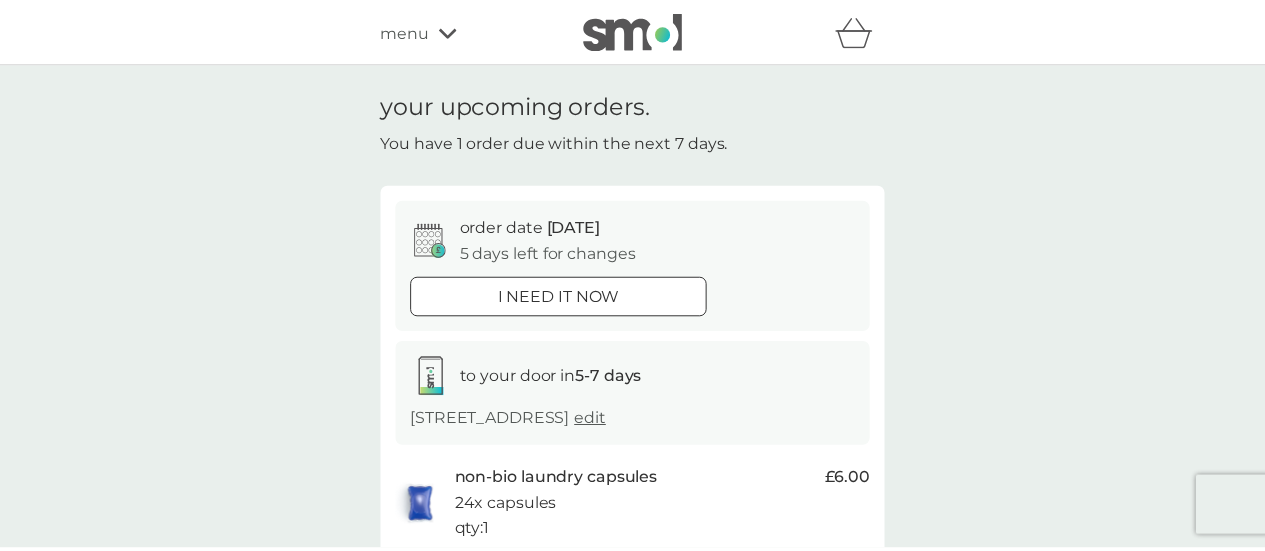 scroll, scrollTop: 0, scrollLeft: 0, axis: both 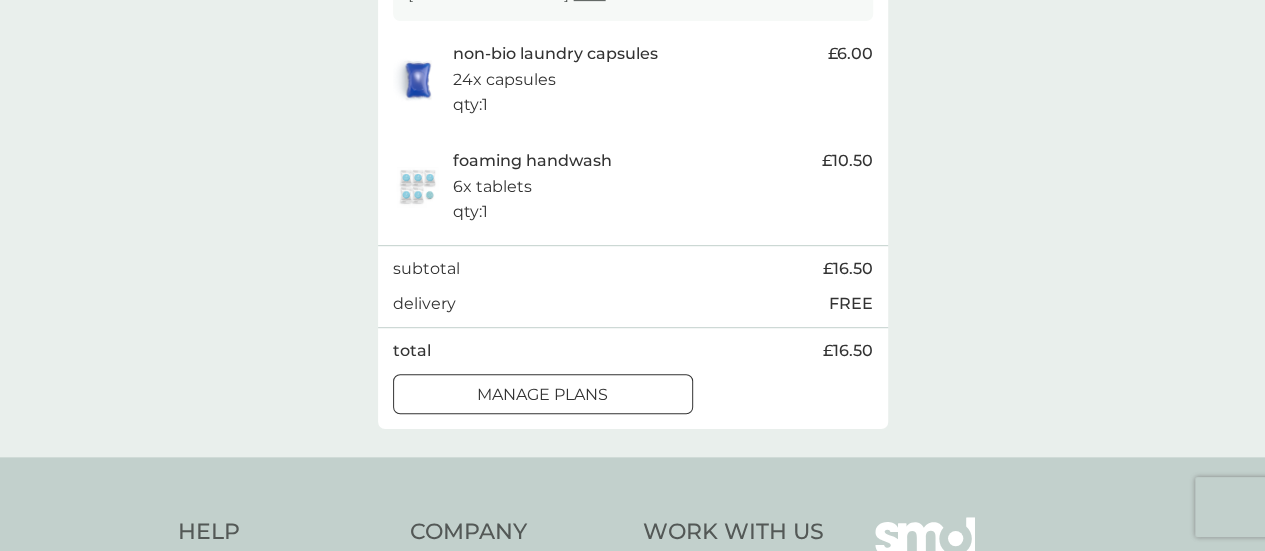 click on "manage plans" at bounding box center (542, 395) 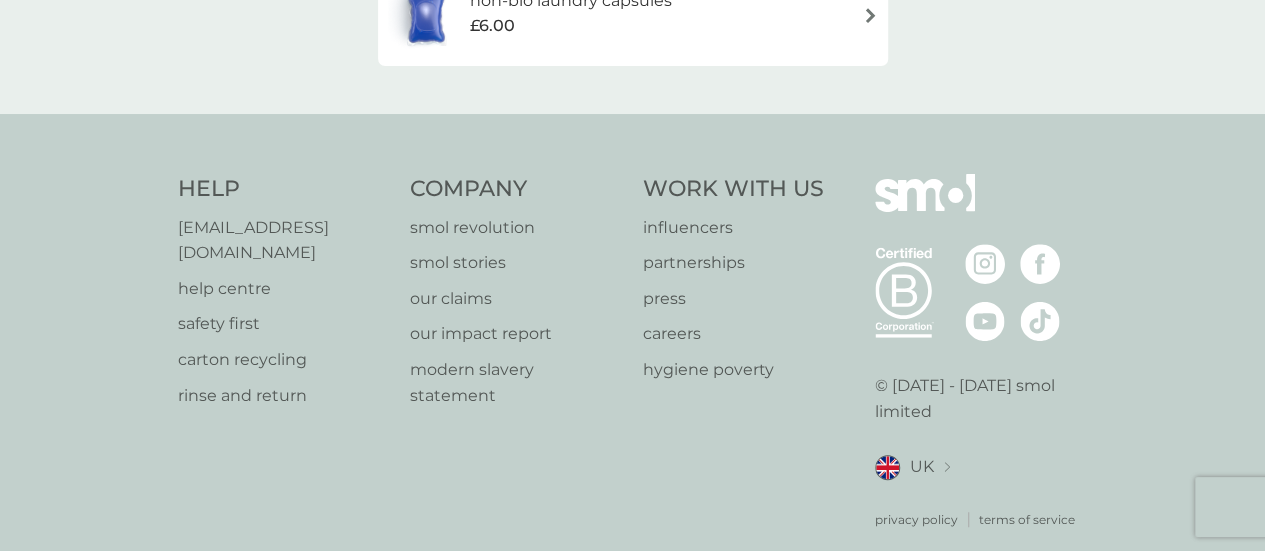 scroll, scrollTop: 0, scrollLeft: 0, axis: both 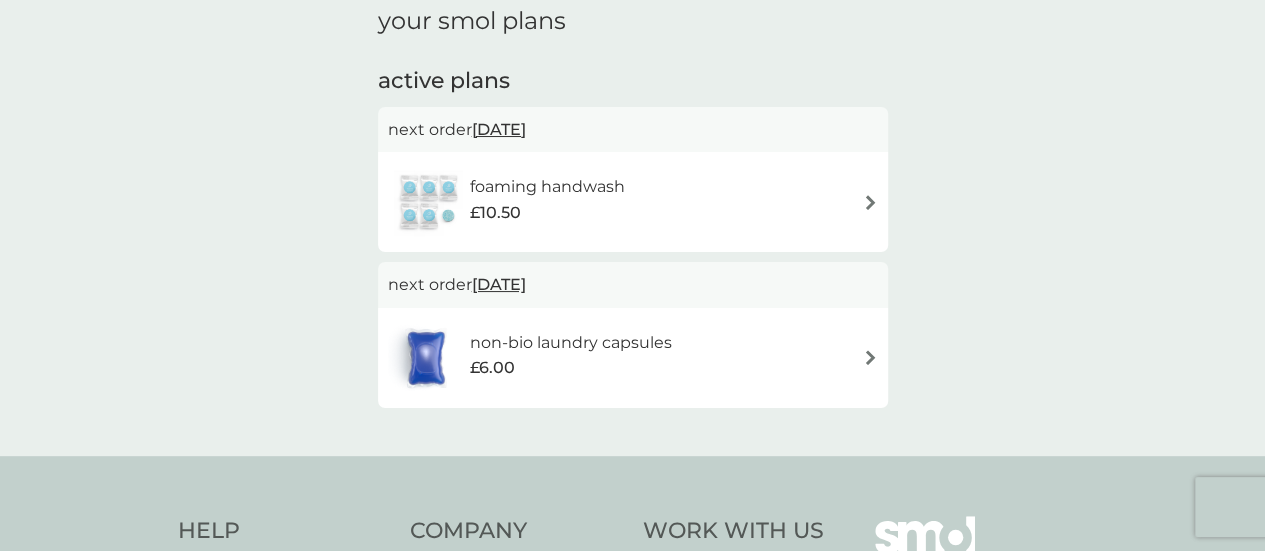 click at bounding box center (870, 202) 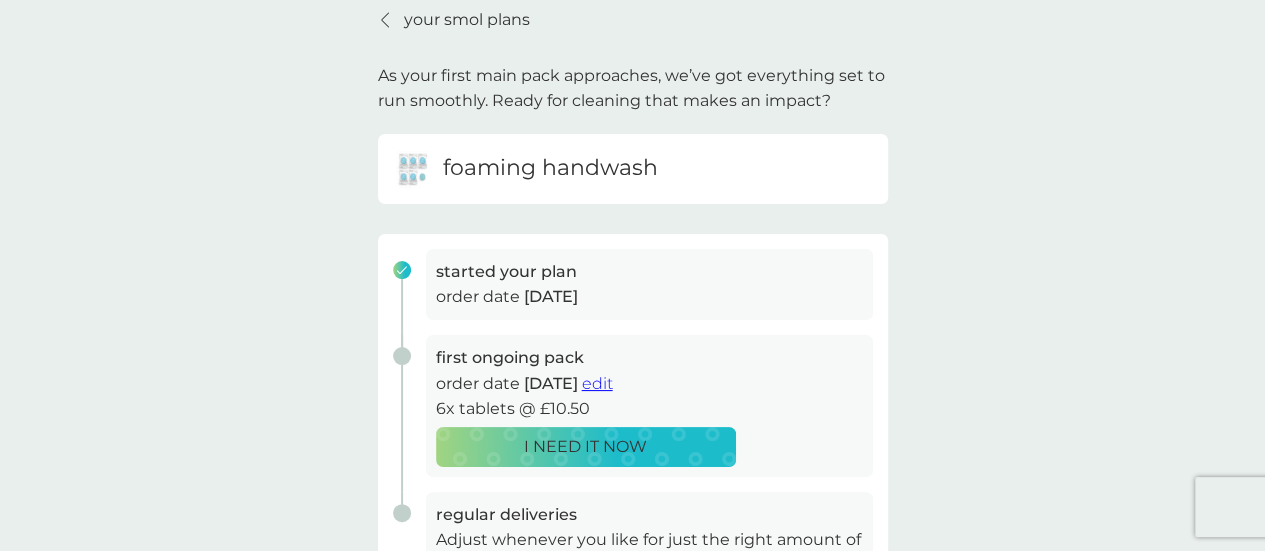 scroll, scrollTop: 0, scrollLeft: 0, axis: both 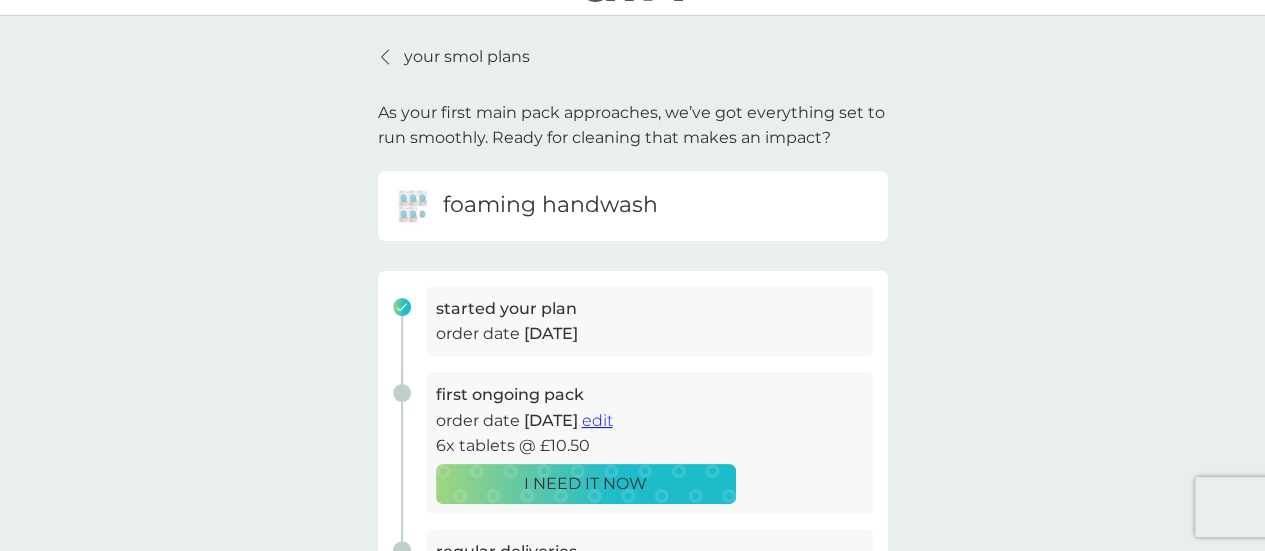 click on "edit" at bounding box center (597, 420) 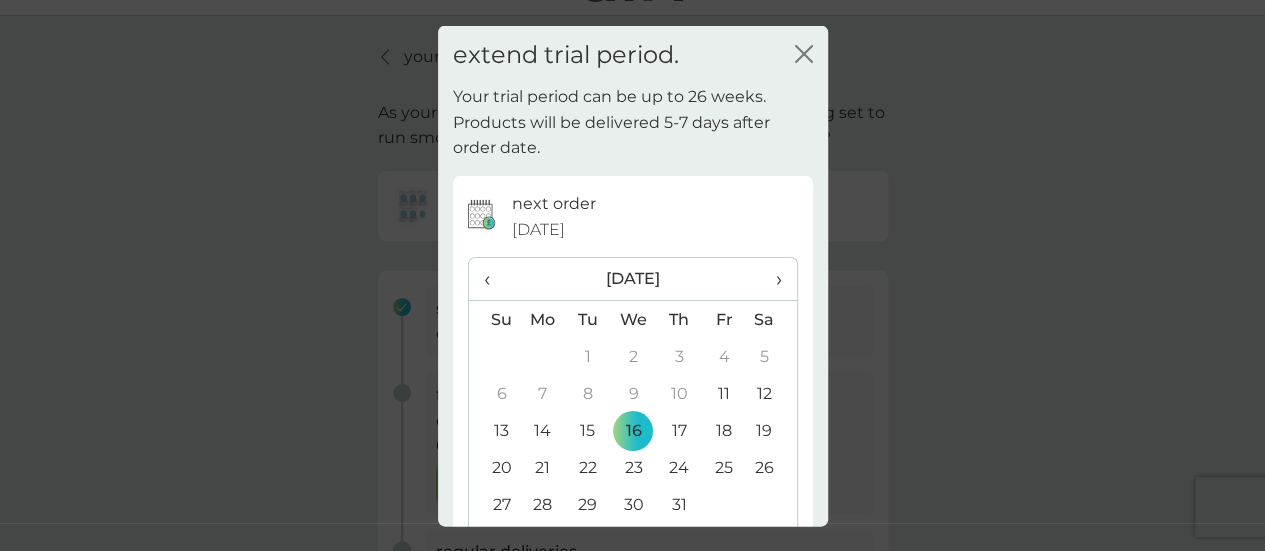 click on "›" at bounding box center [771, 279] 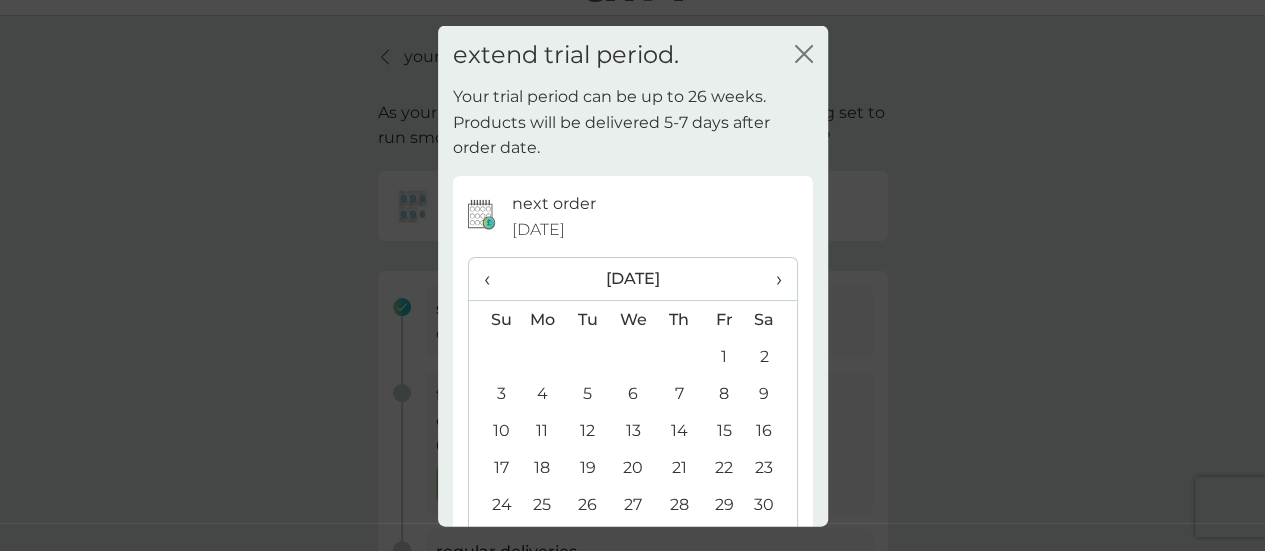 click on "12" at bounding box center [587, 430] 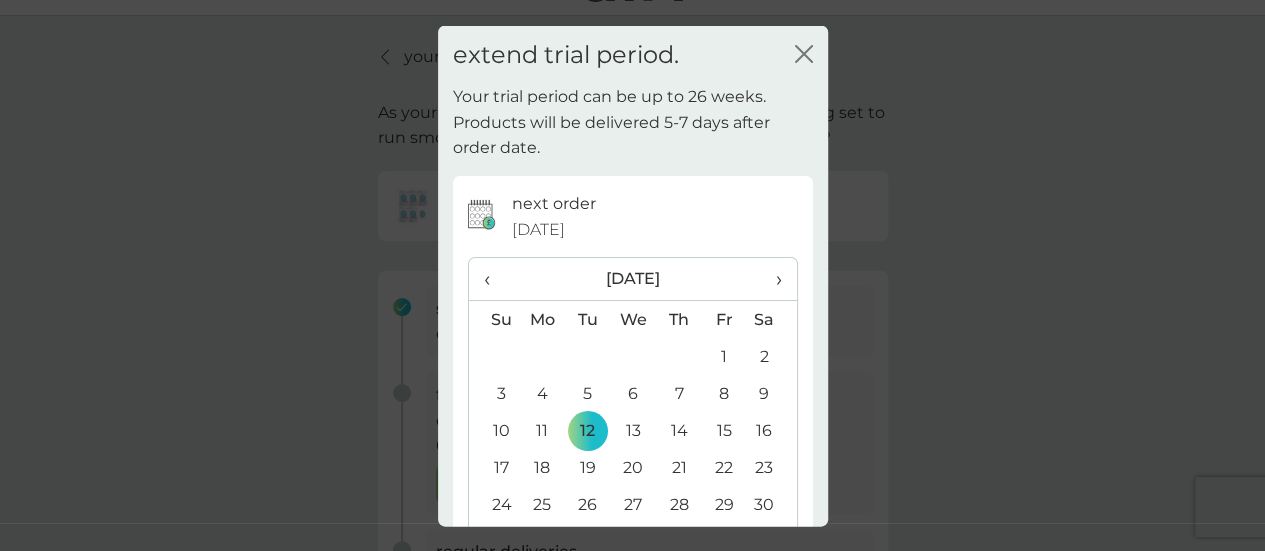 click on "26" at bounding box center (587, 504) 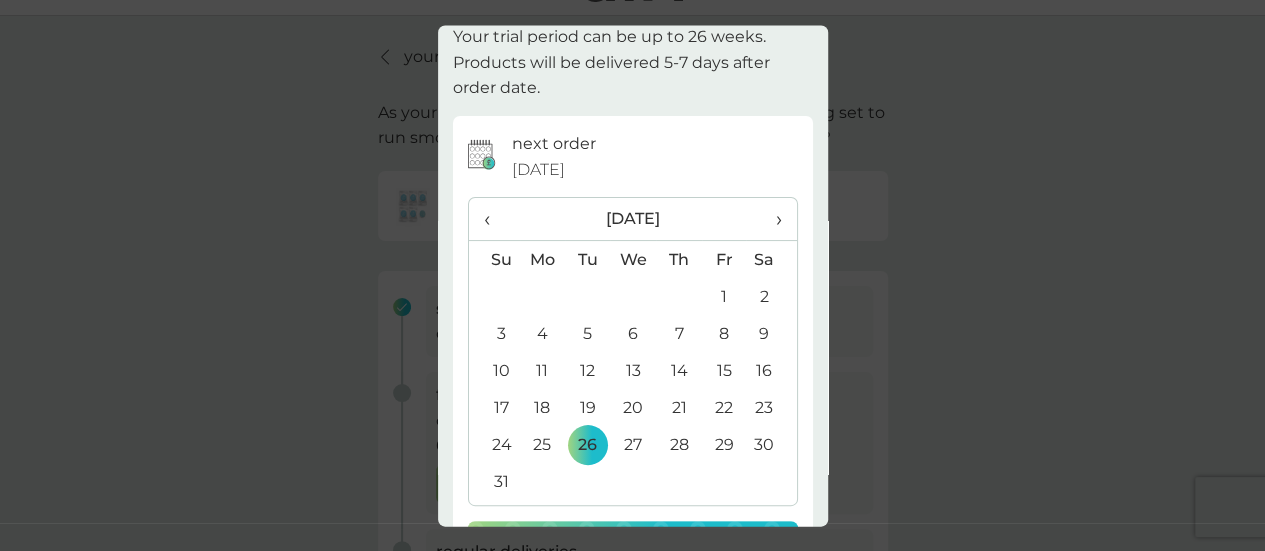 scroll, scrollTop: 141, scrollLeft: 0, axis: vertical 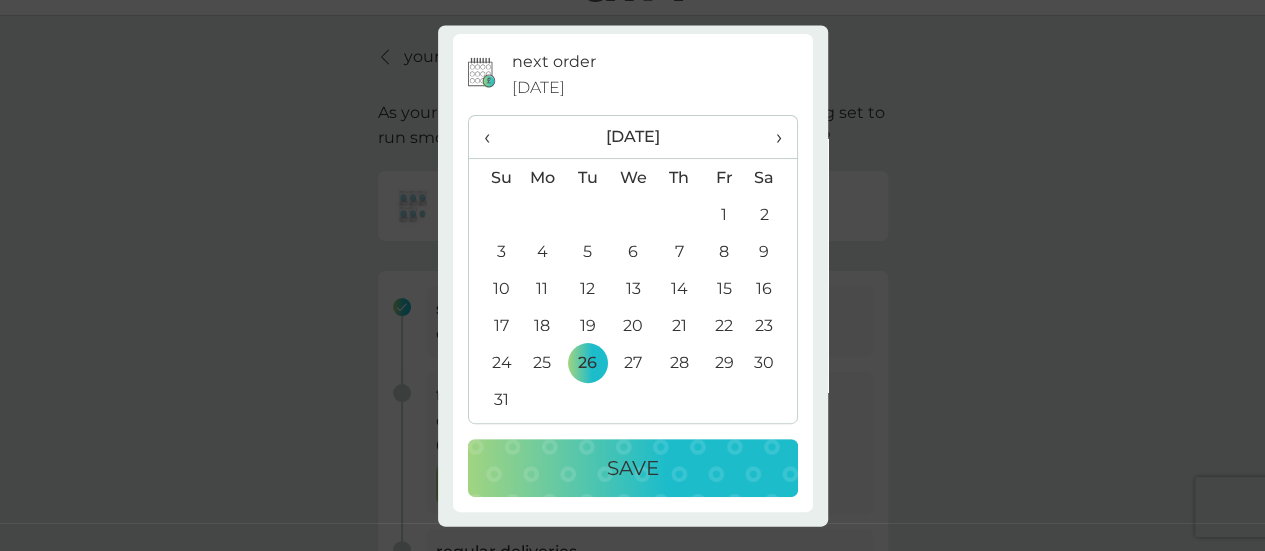 click on "Save" at bounding box center [633, 469] 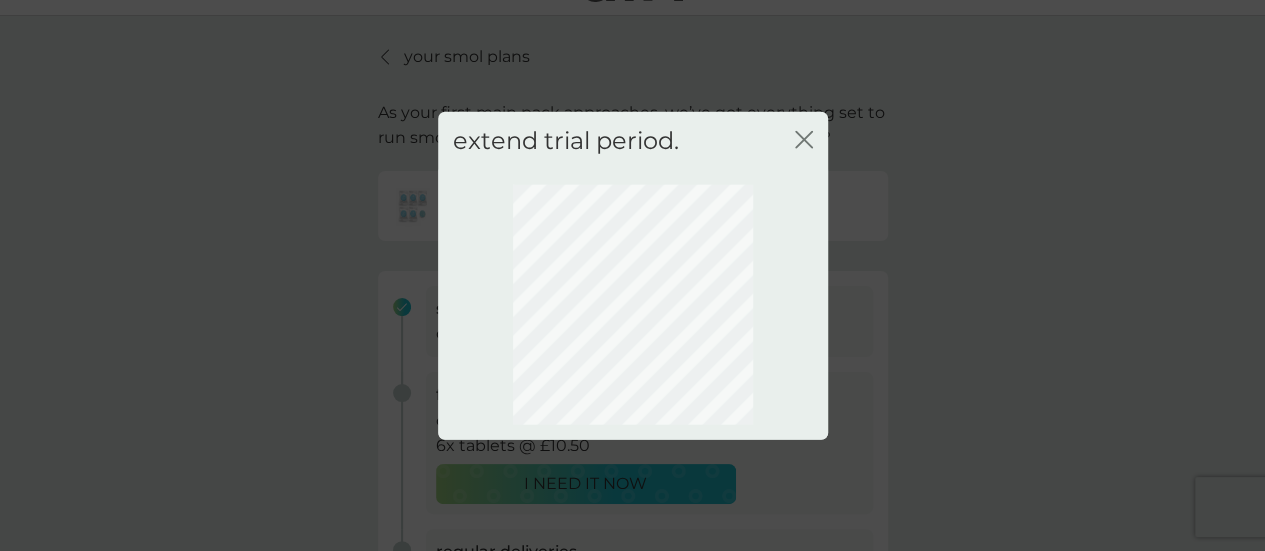 scroll, scrollTop: 0, scrollLeft: 0, axis: both 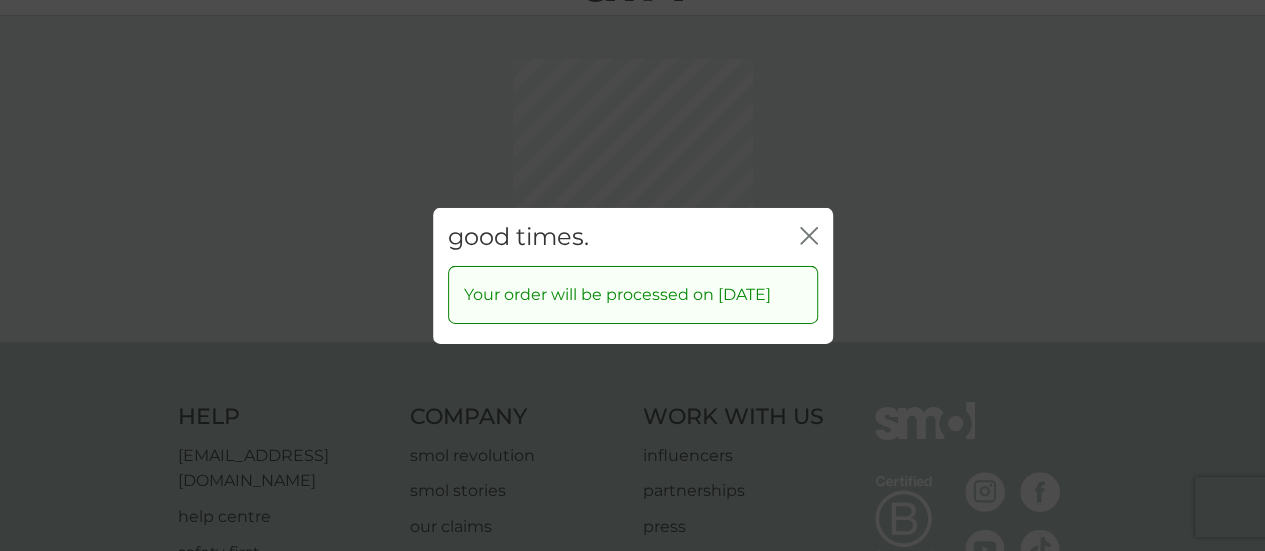 click on "good times. close Your order will be processed on 26 Aug 2025" at bounding box center (632, 275) 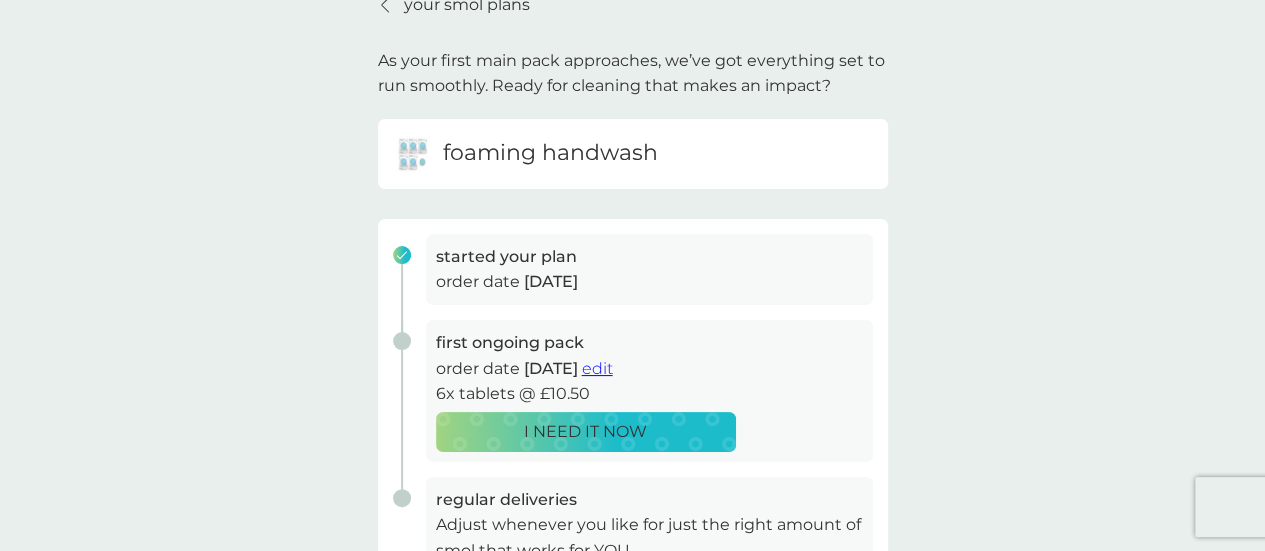 scroll, scrollTop: 0, scrollLeft: 0, axis: both 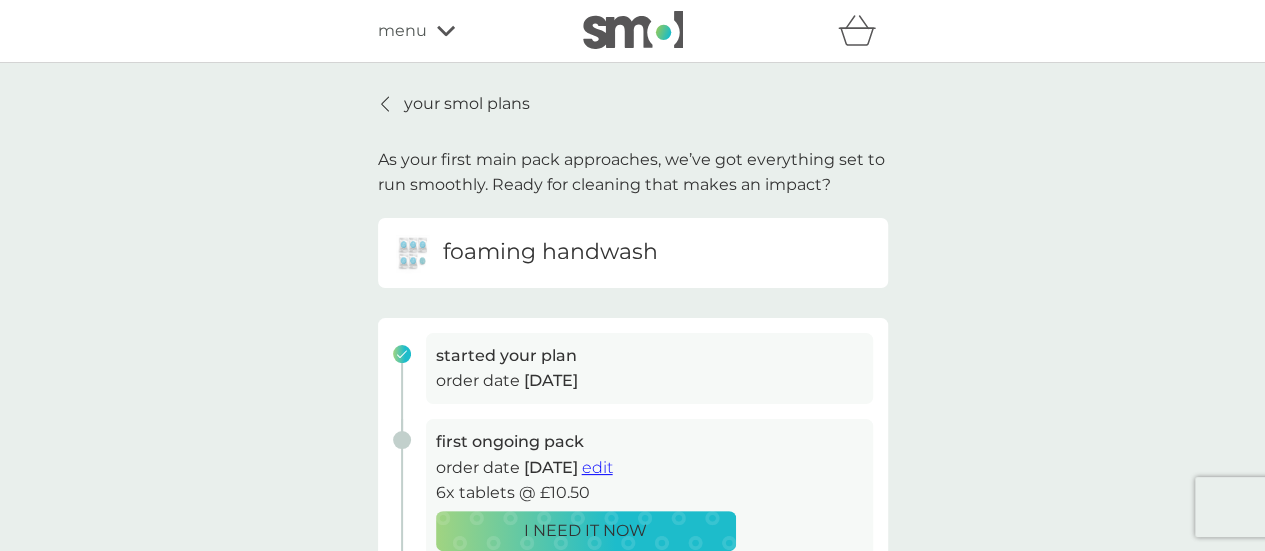 click 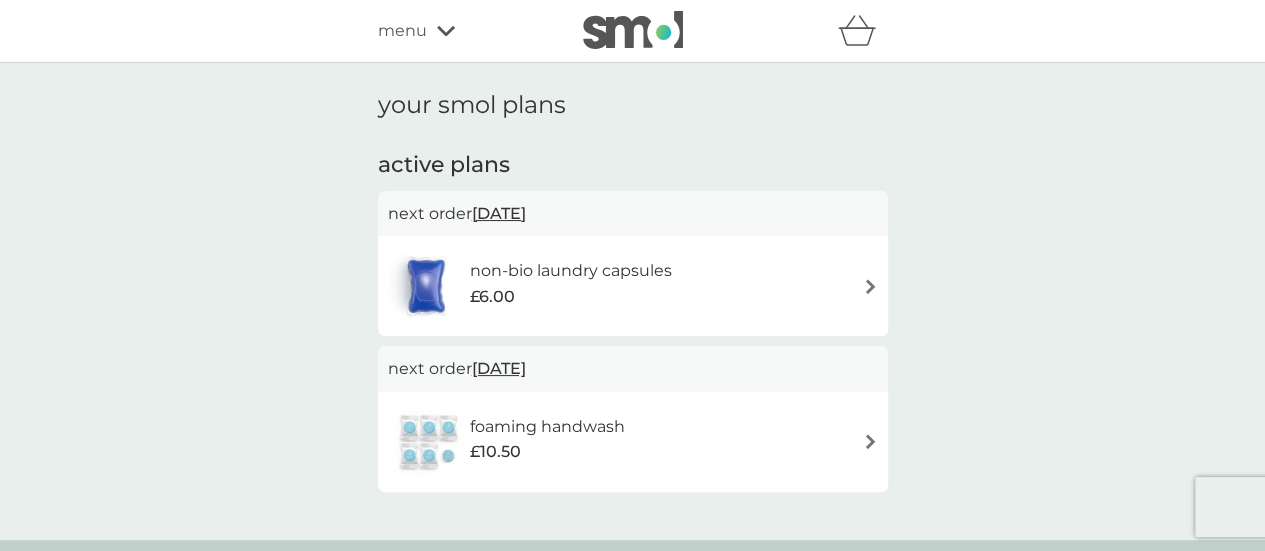 click at bounding box center [870, 286] 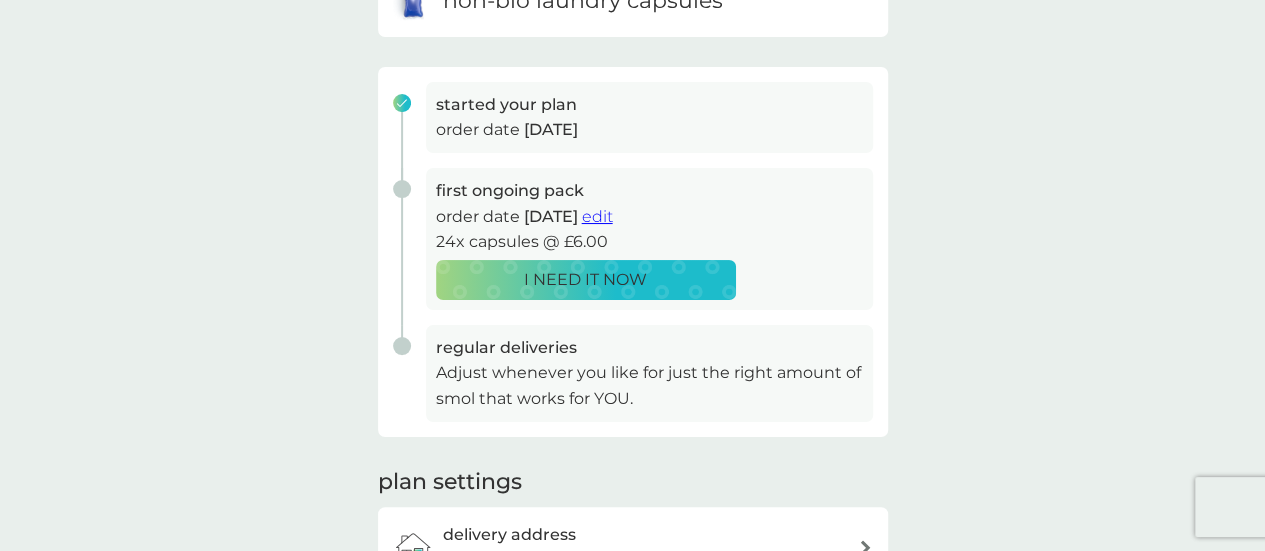 scroll, scrollTop: 276, scrollLeft: 0, axis: vertical 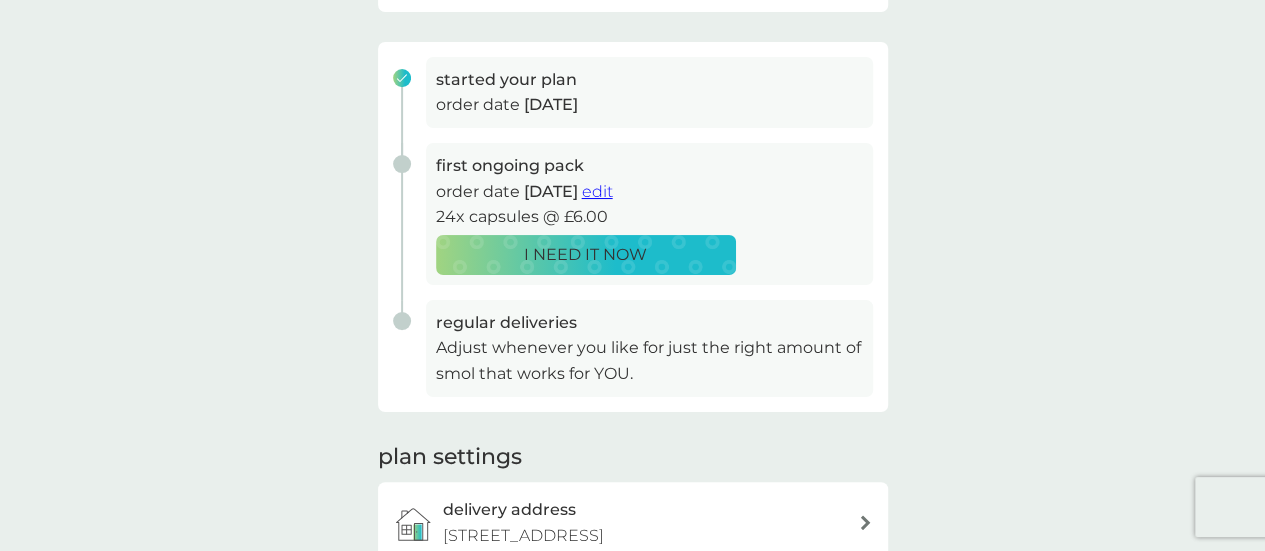 click on "edit" at bounding box center [597, 191] 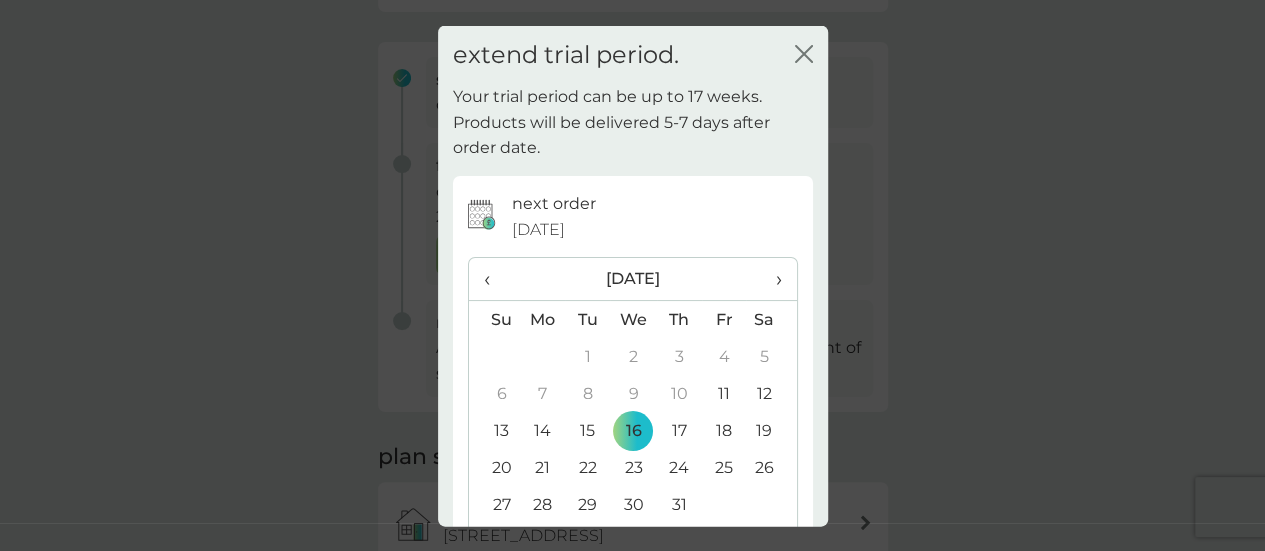 click on "›" at bounding box center [771, 279] 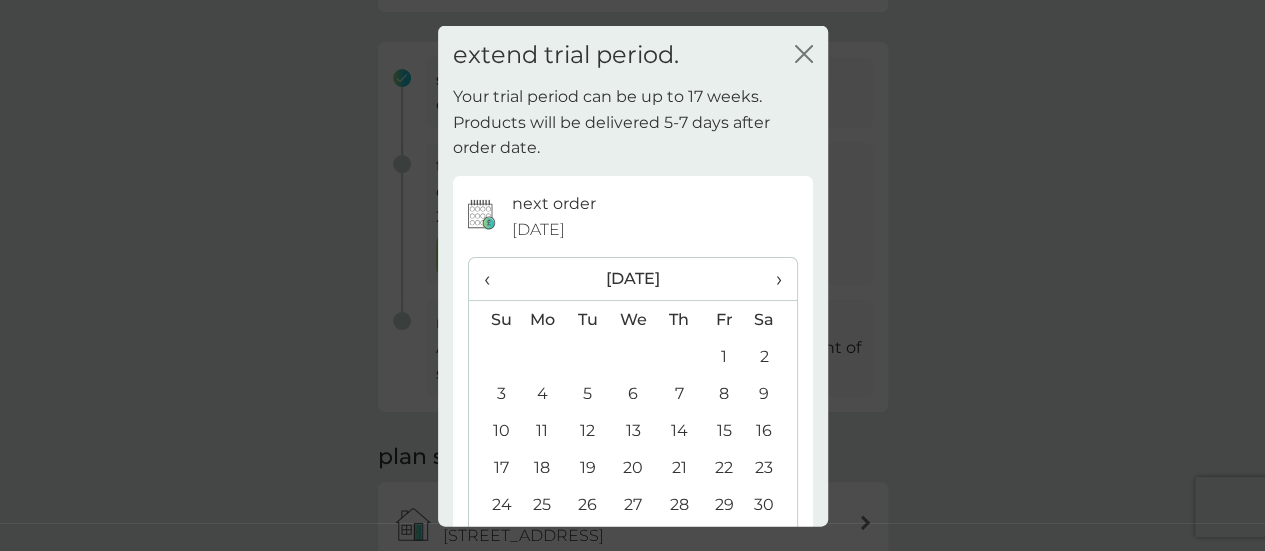 click 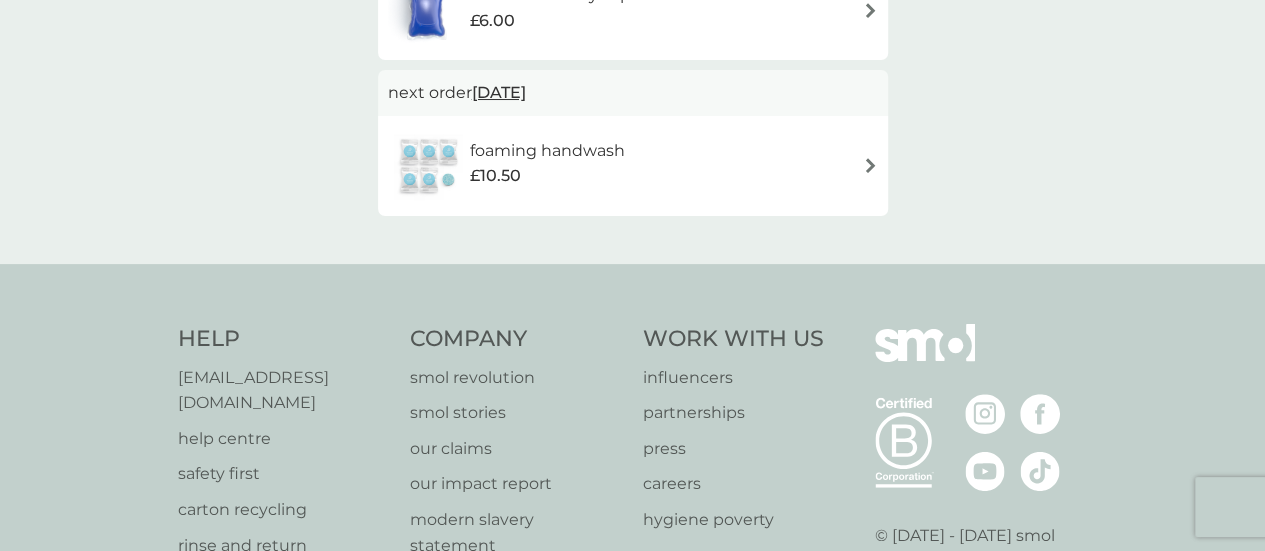 scroll, scrollTop: 0, scrollLeft: 0, axis: both 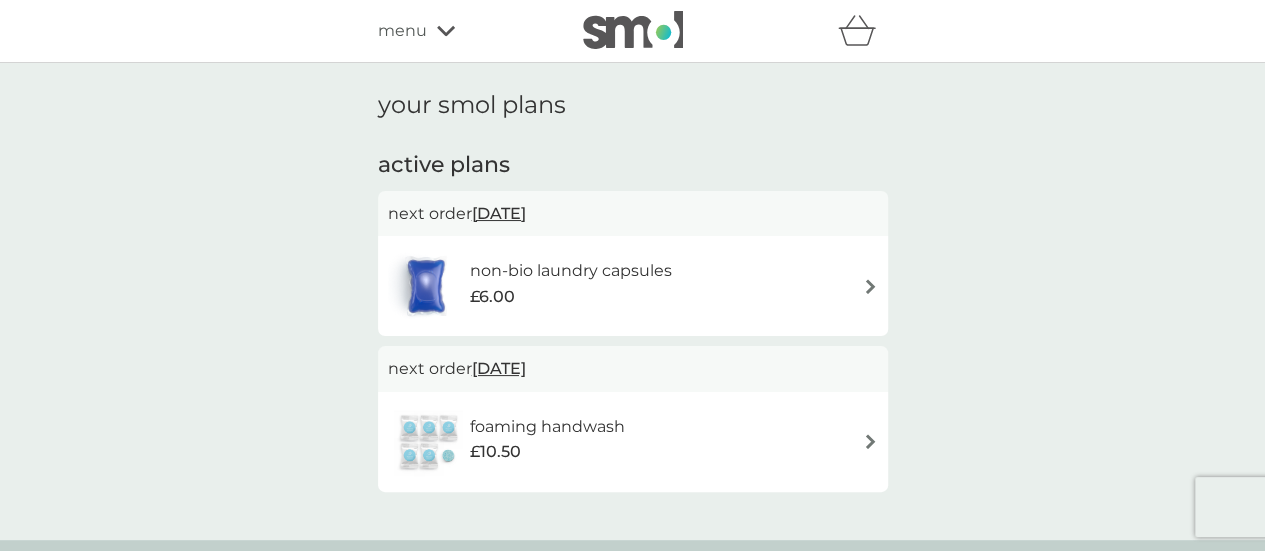 click on "non-bio laundry capsules £6.00" at bounding box center [633, 286] 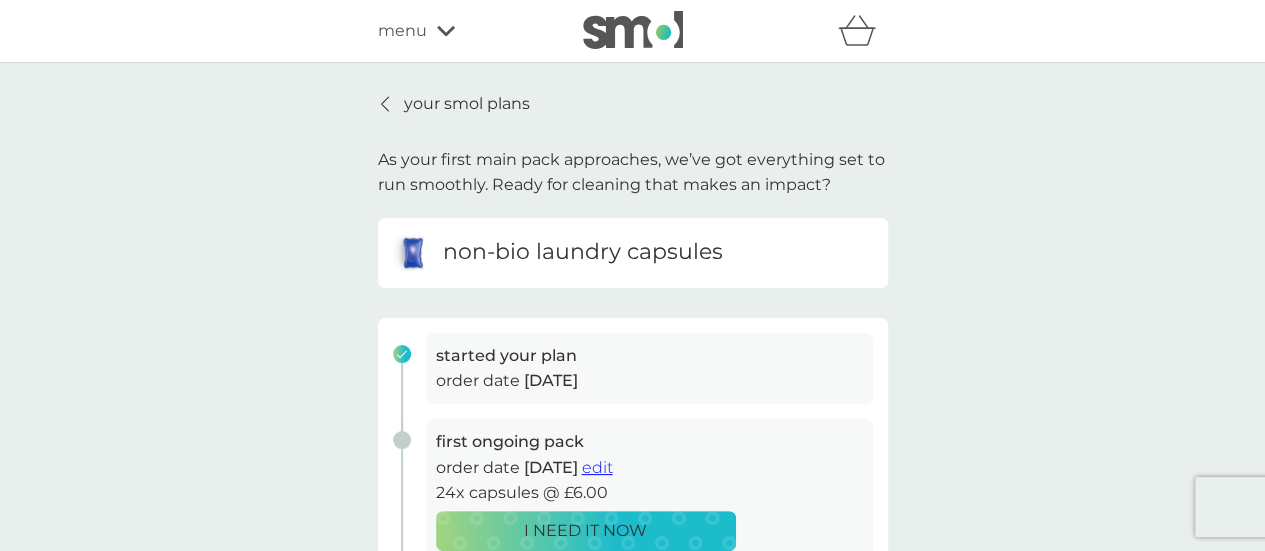 click on "edit" at bounding box center [597, 467] 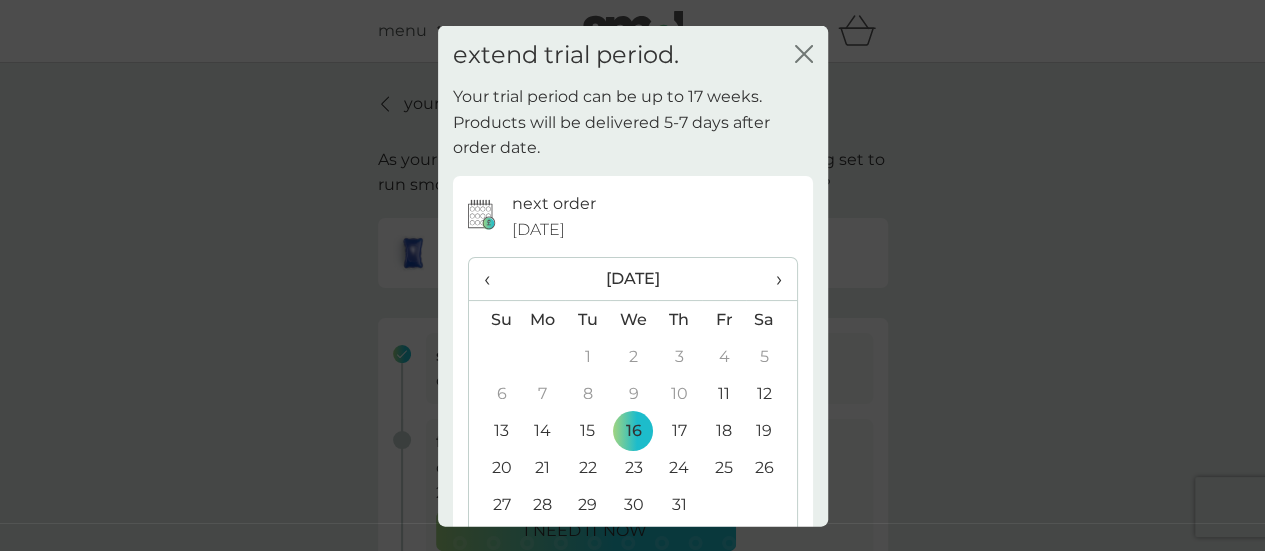 click on "›" at bounding box center (771, 279) 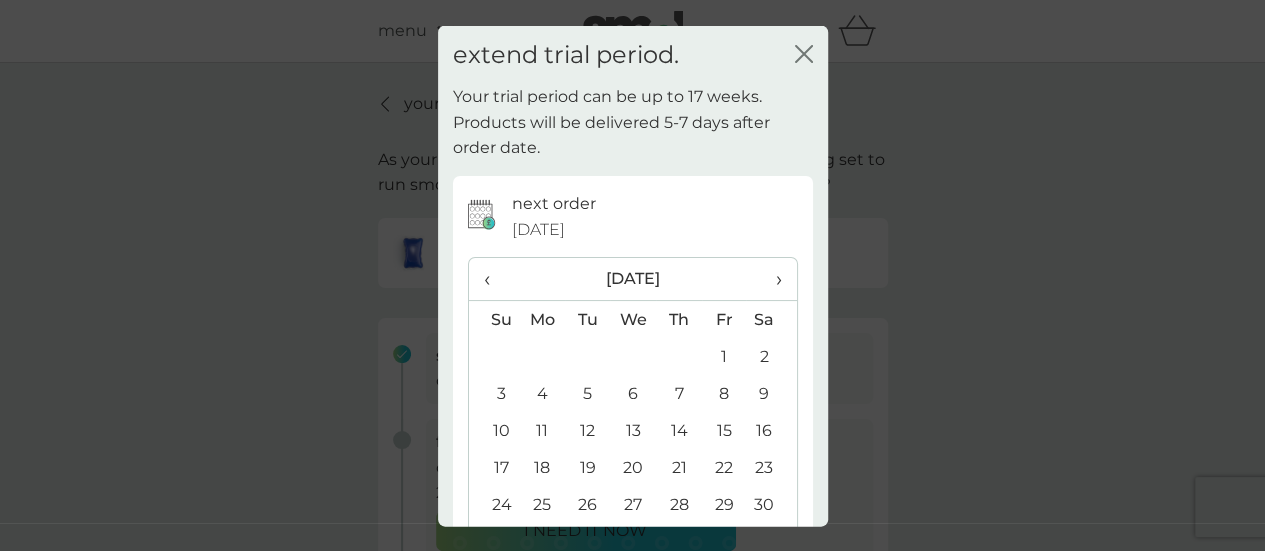 click on "26" at bounding box center (587, 504) 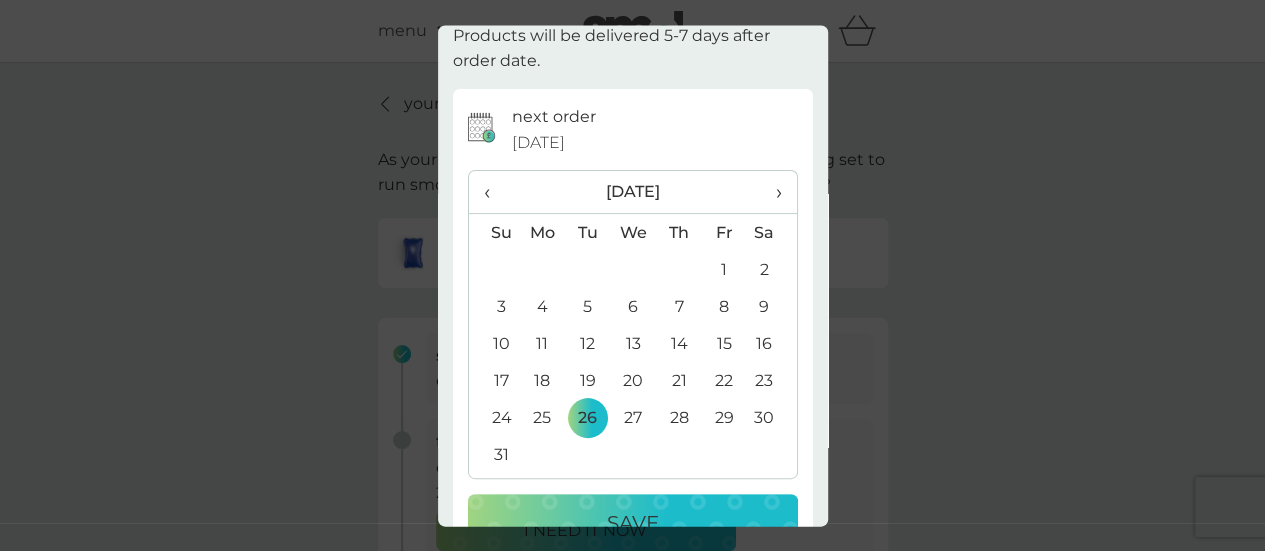 scroll, scrollTop: 141, scrollLeft: 0, axis: vertical 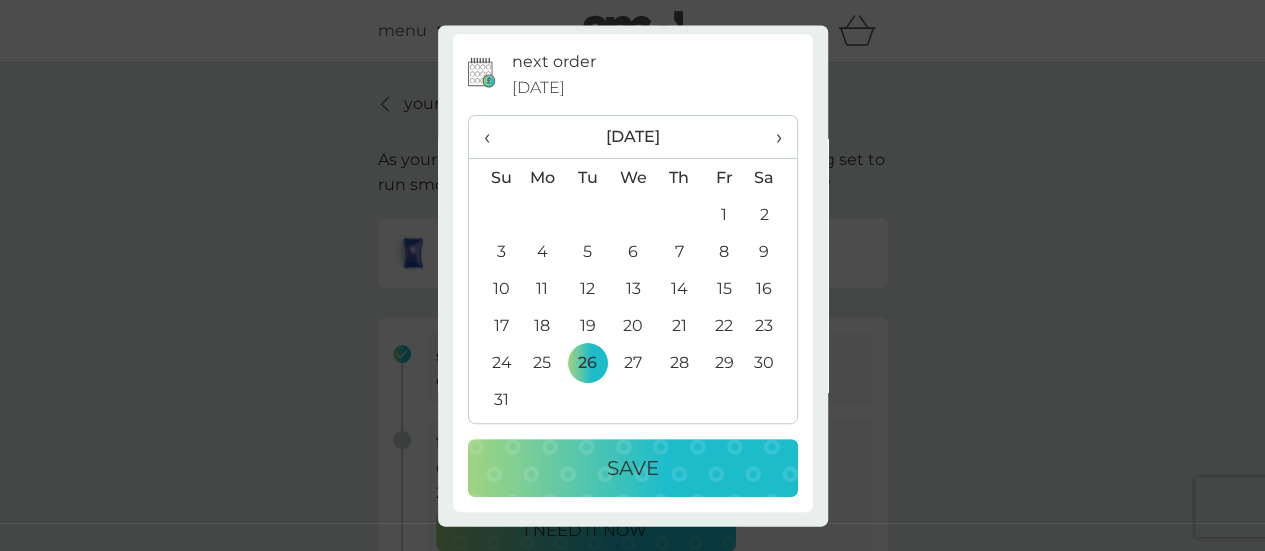 click on "Save" at bounding box center (633, 469) 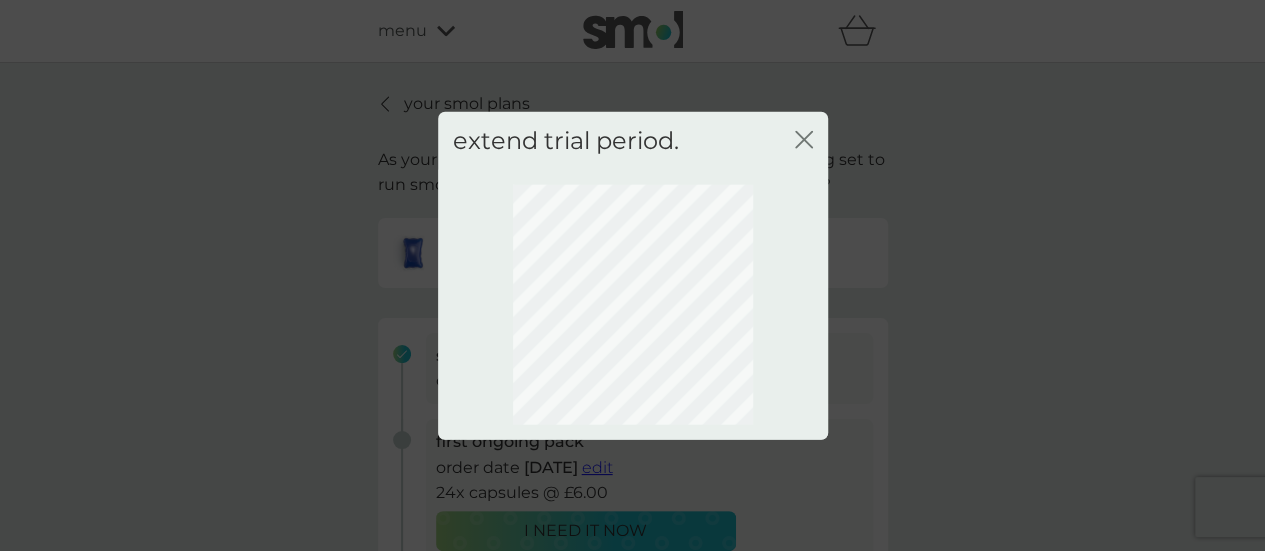 scroll, scrollTop: 0, scrollLeft: 0, axis: both 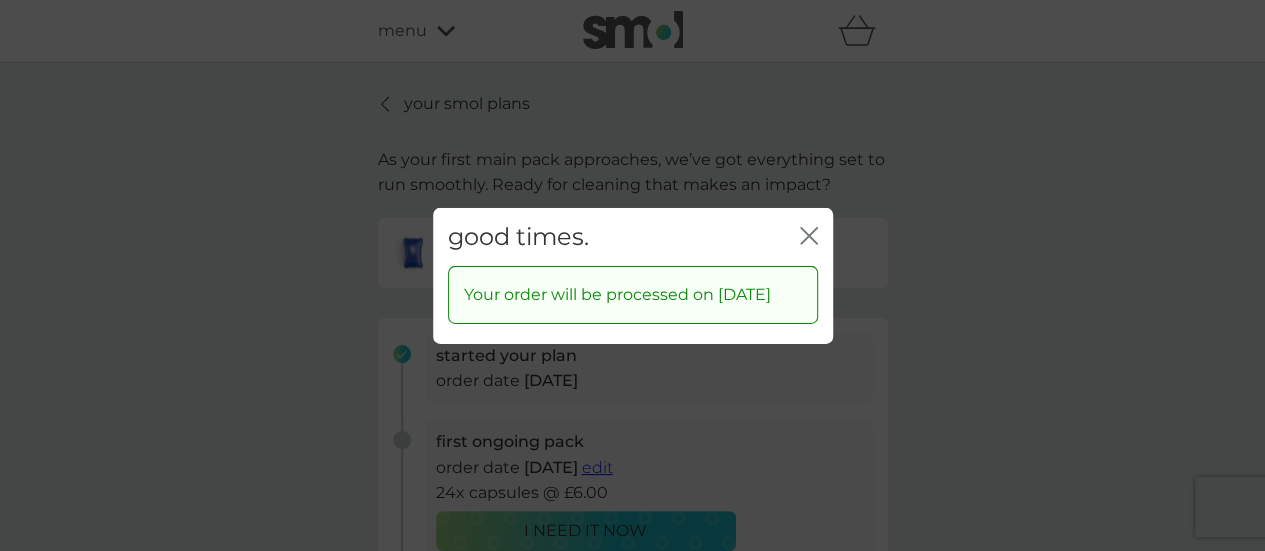 click on "close" 